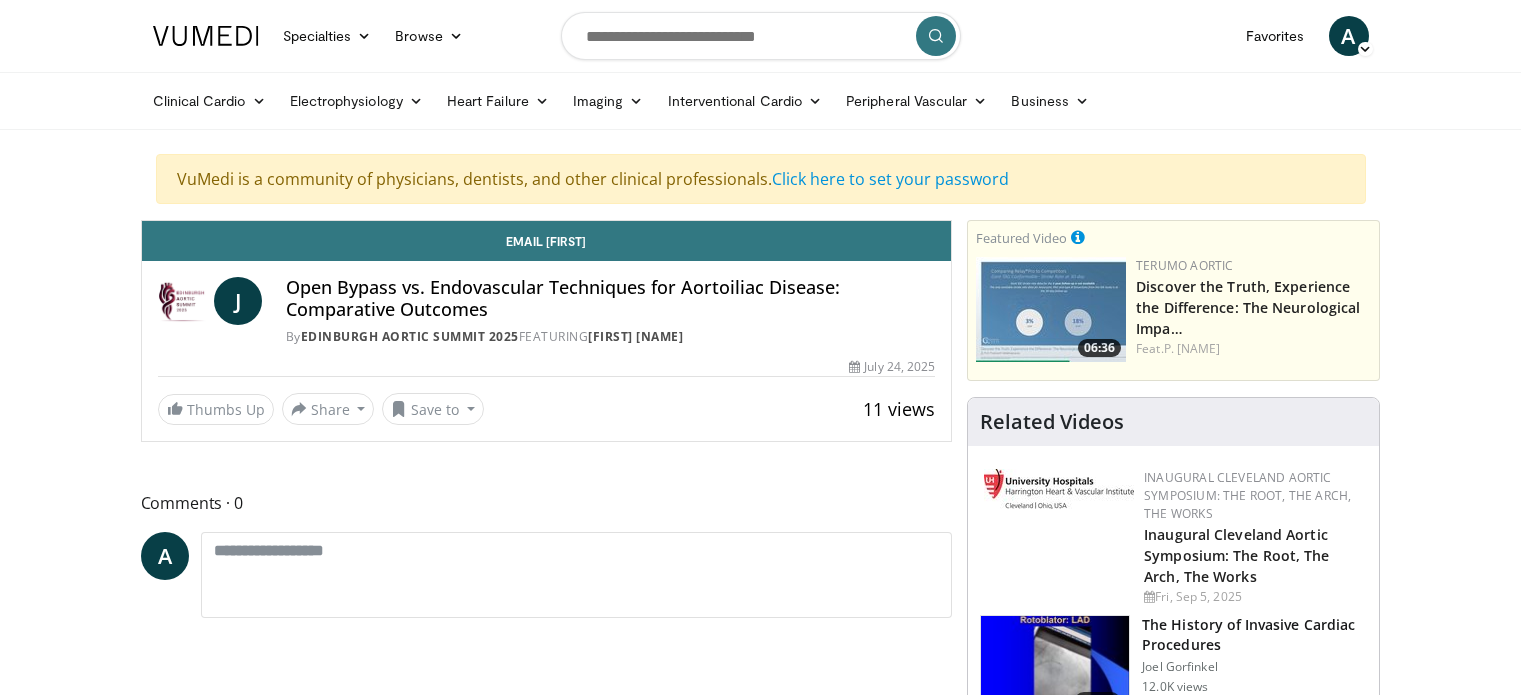 scroll, scrollTop: 0, scrollLeft: 0, axis: both 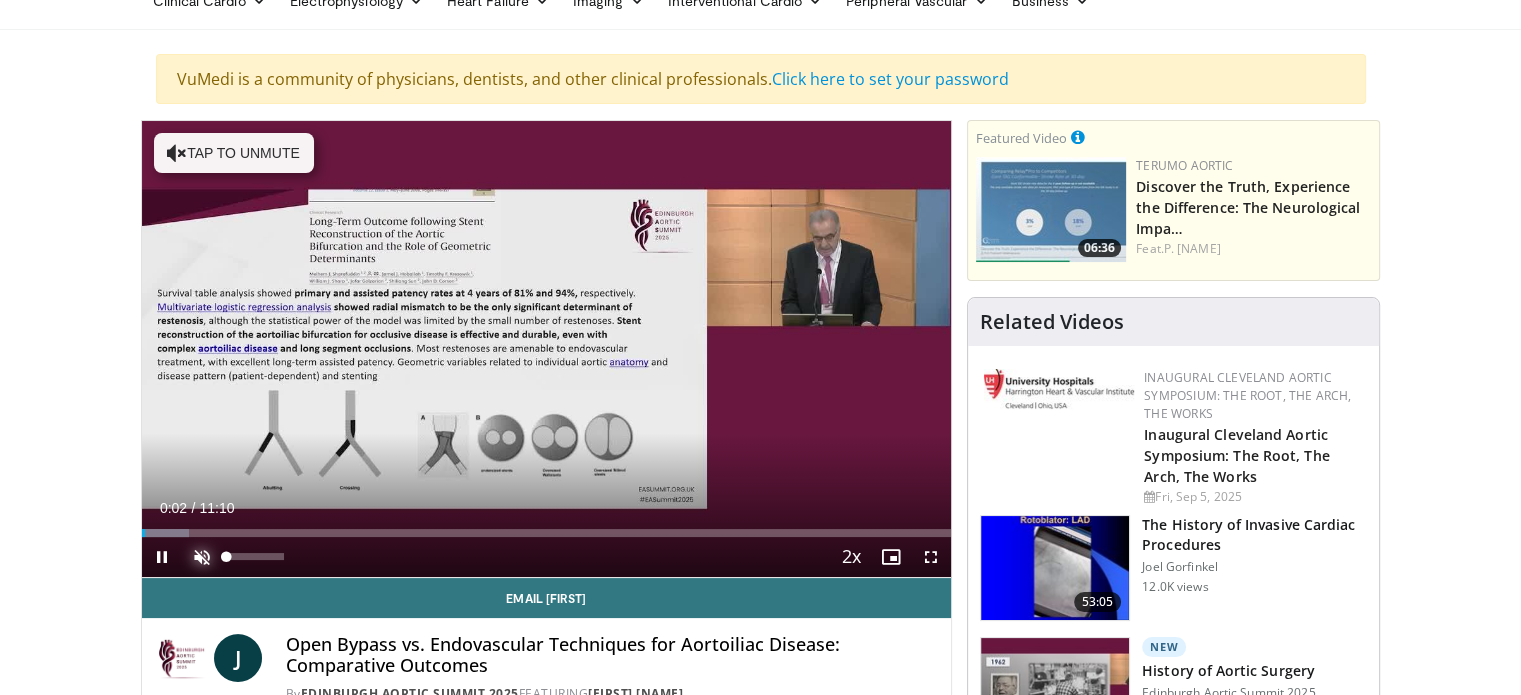 click at bounding box center [202, 557] 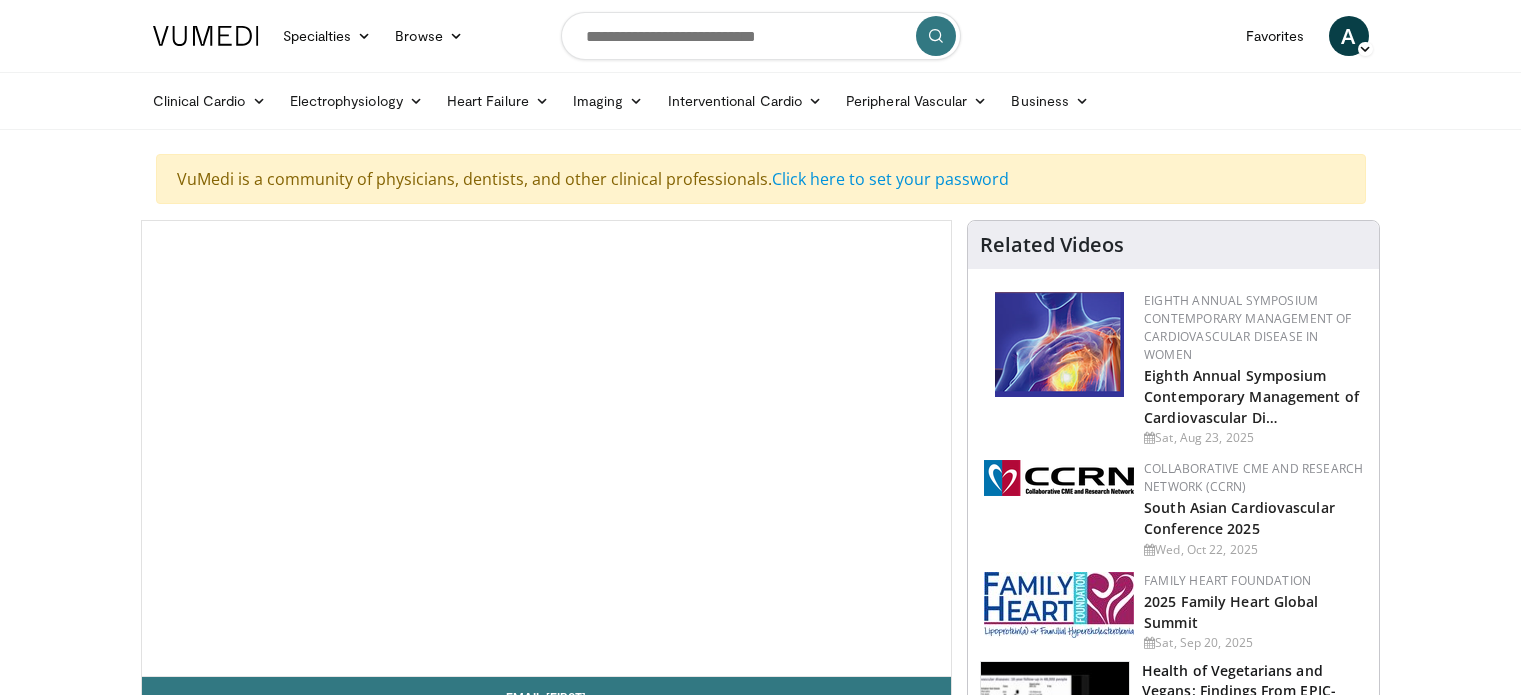 scroll, scrollTop: 0, scrollLeft: 0, axis: both 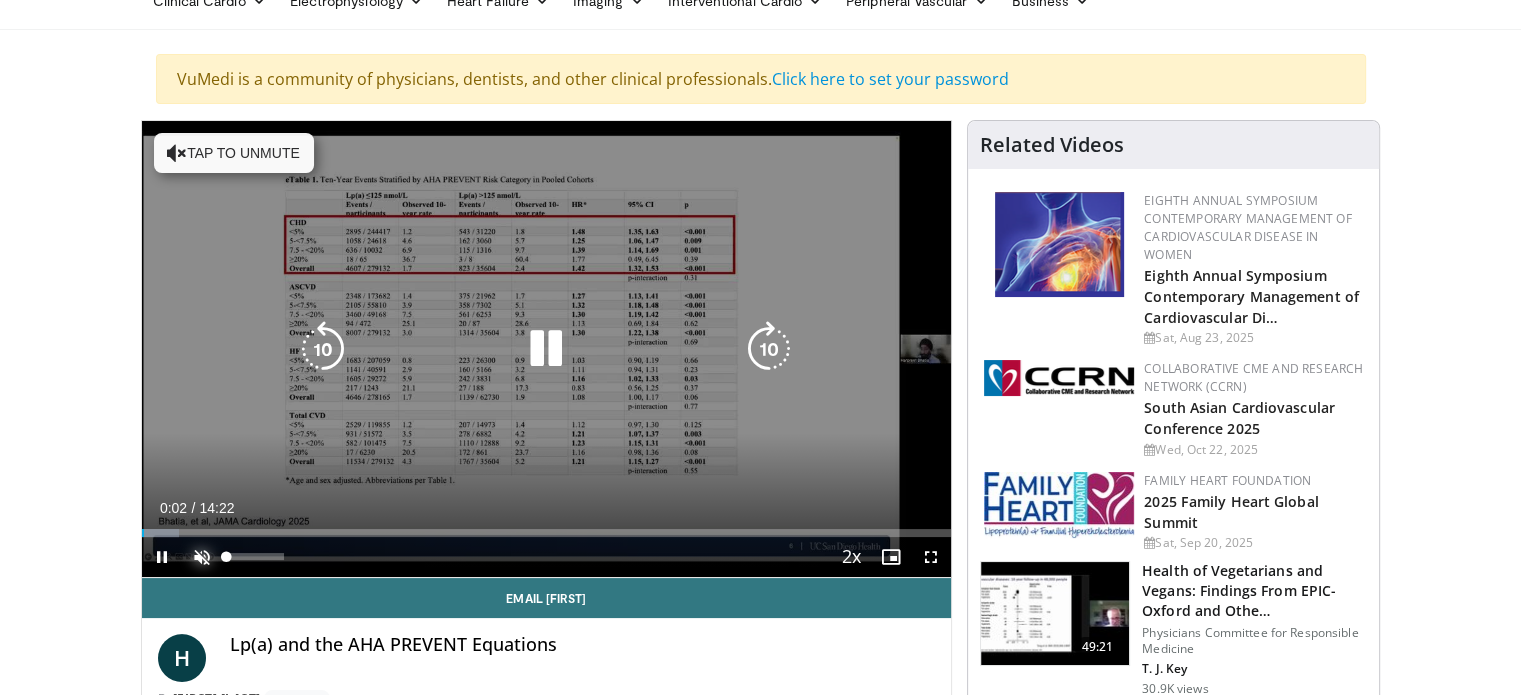 click at bounding box center (202, 557) 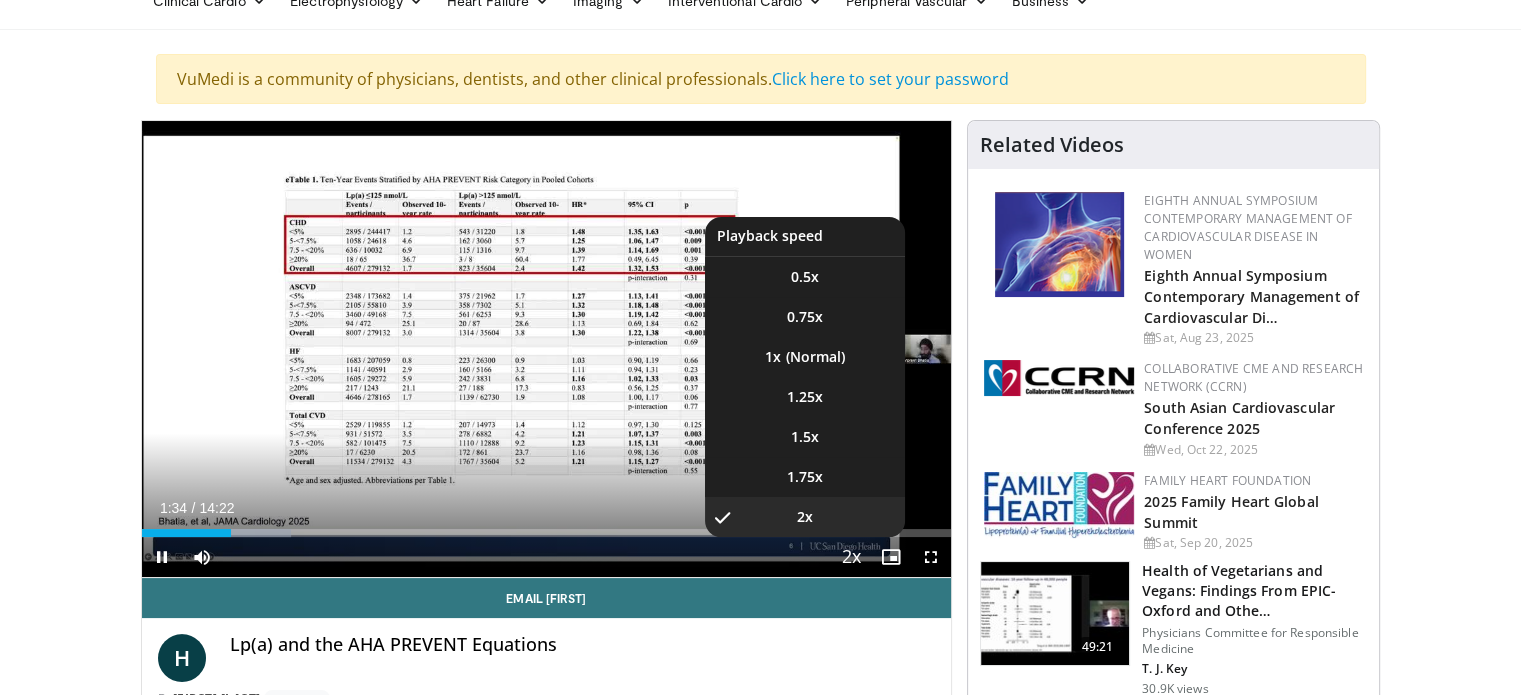 click at bounding box center (851, 558) 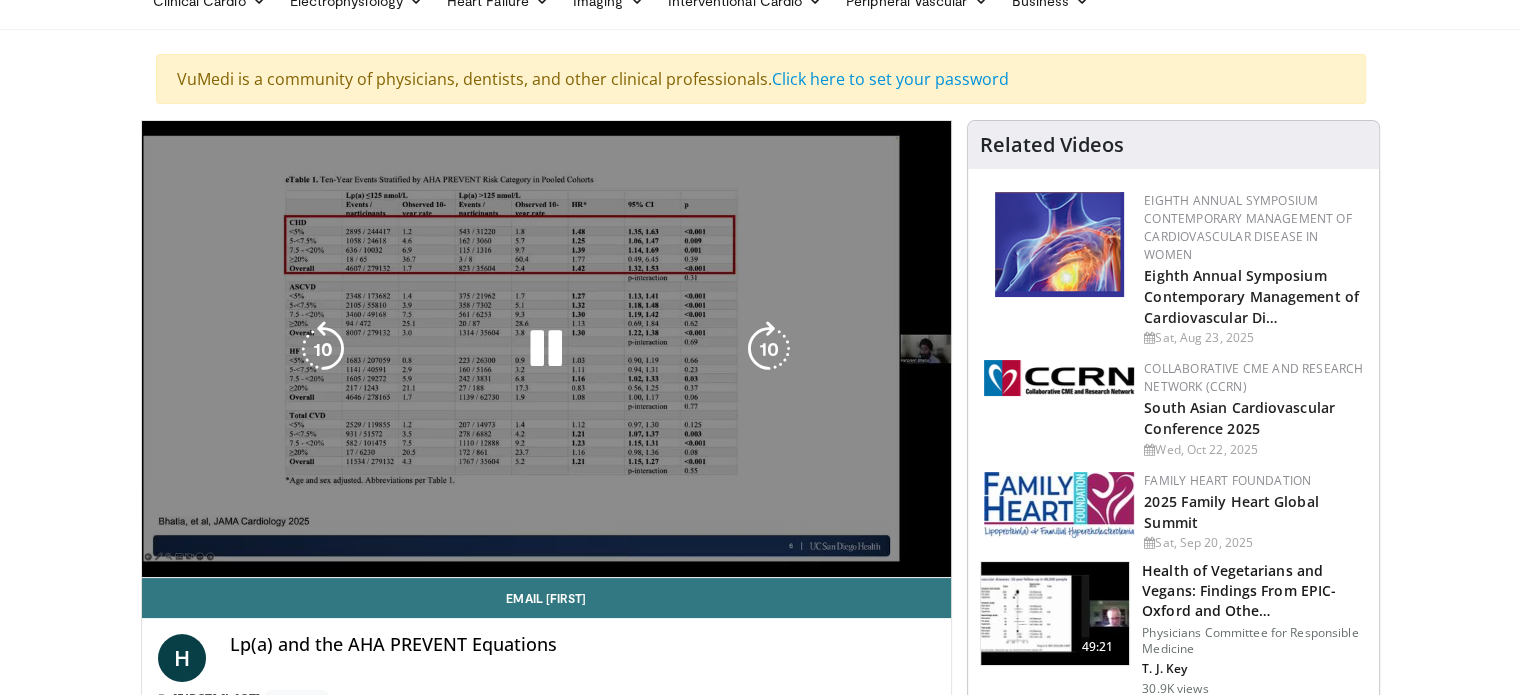 click on "**********" at bounding box center [547, 349] 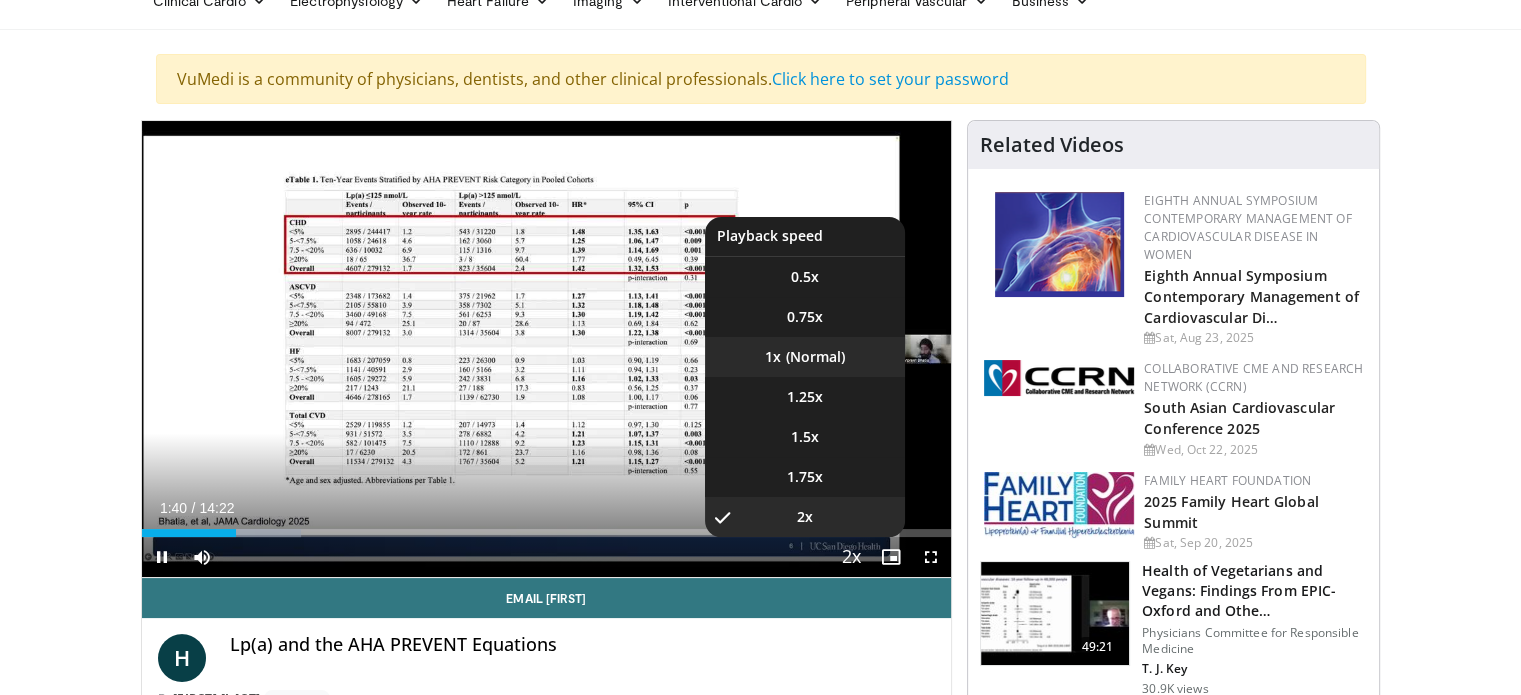click on "1x" at bounding box center (805, 357) 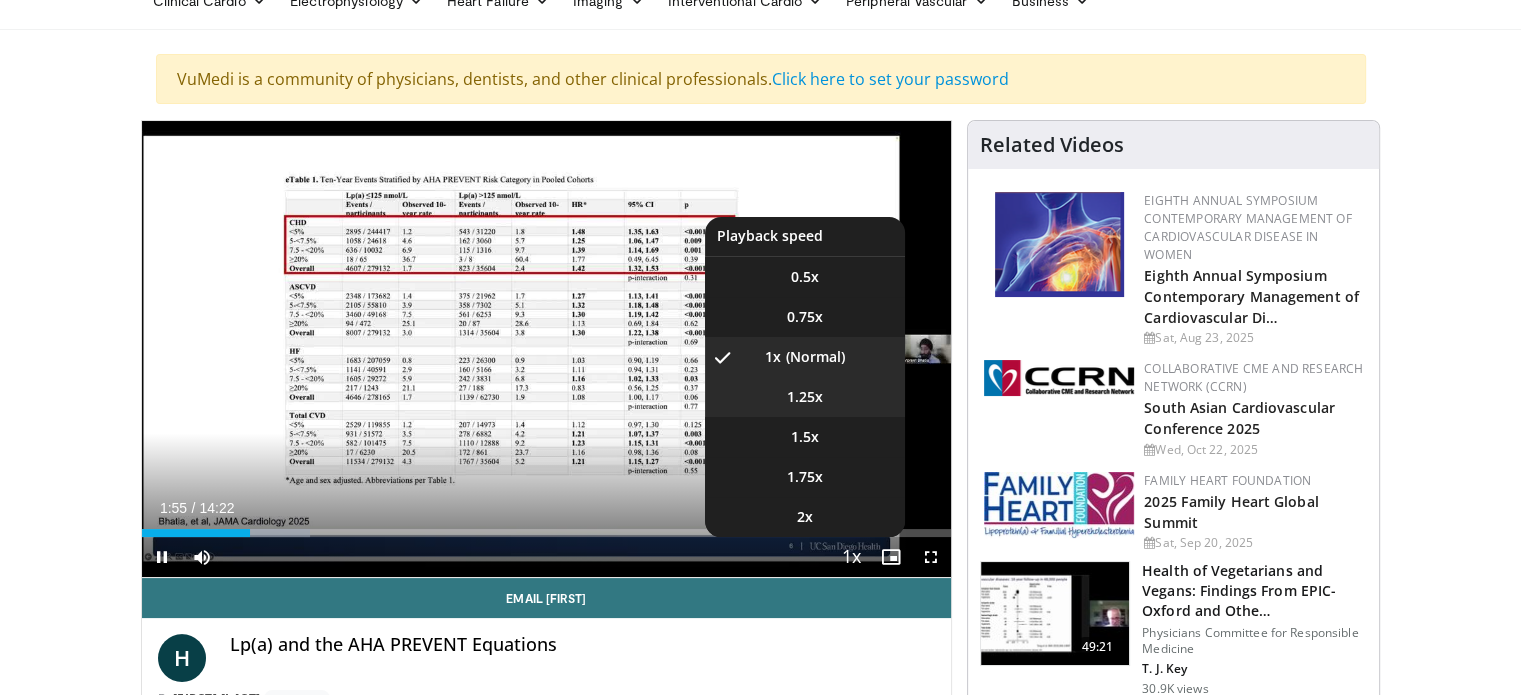 click on "1.25x" at bounding box center (805, 397) 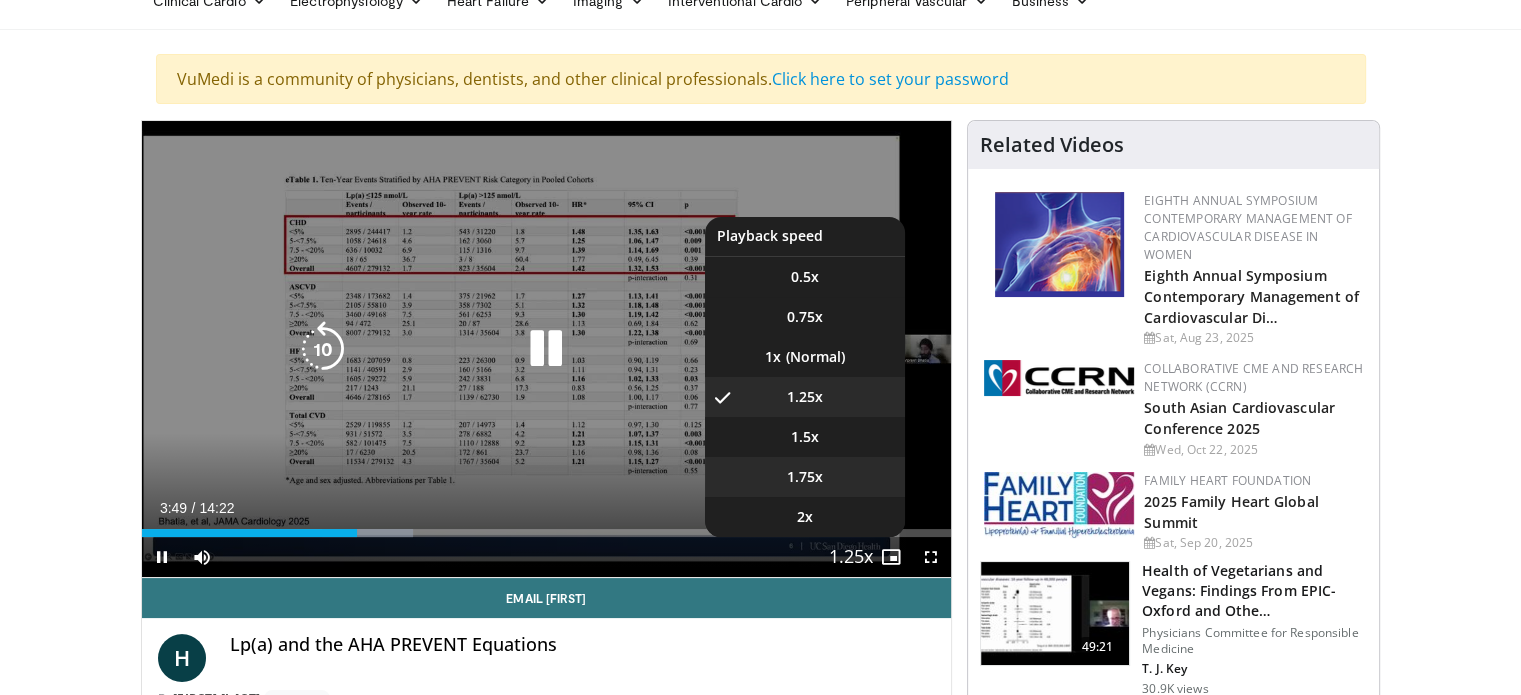 click on "1.75x" at bounding box center [805, 477] 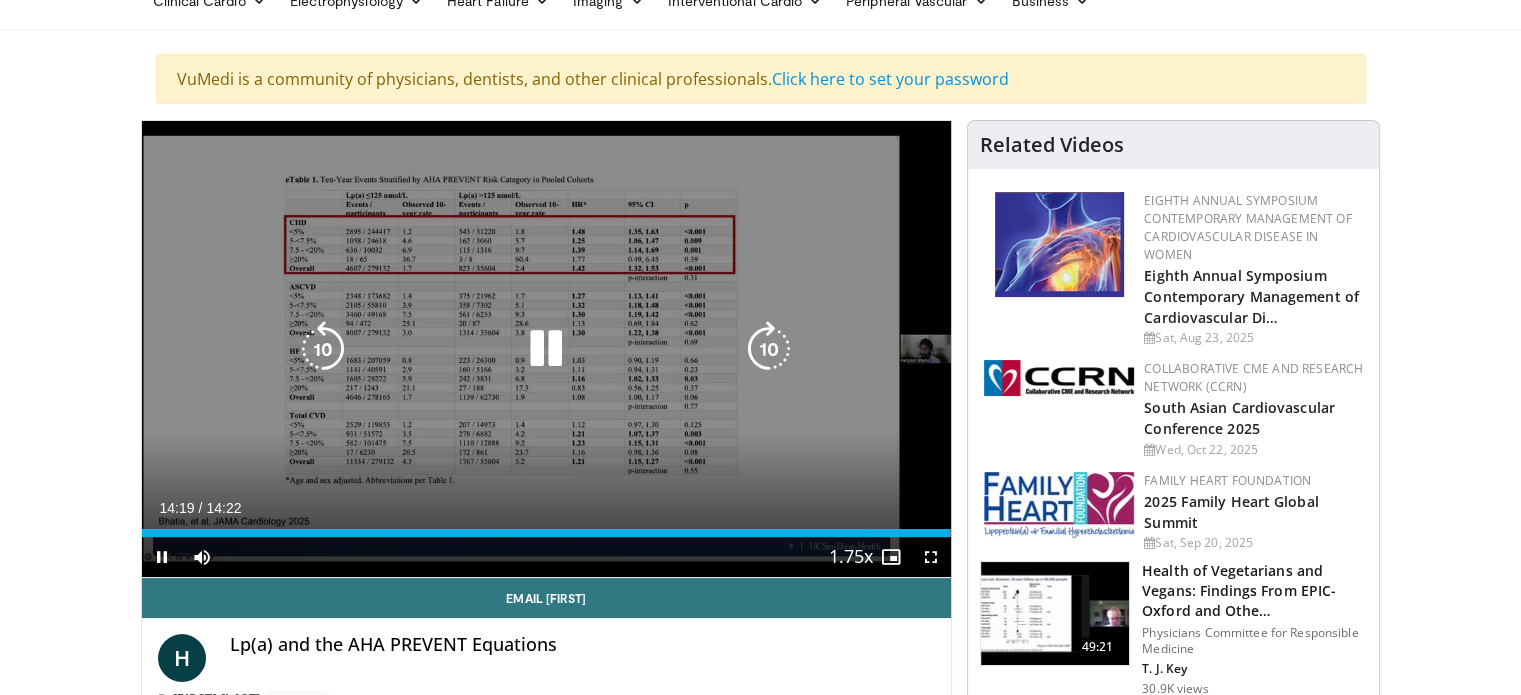 click at bounding box center (323, 349) 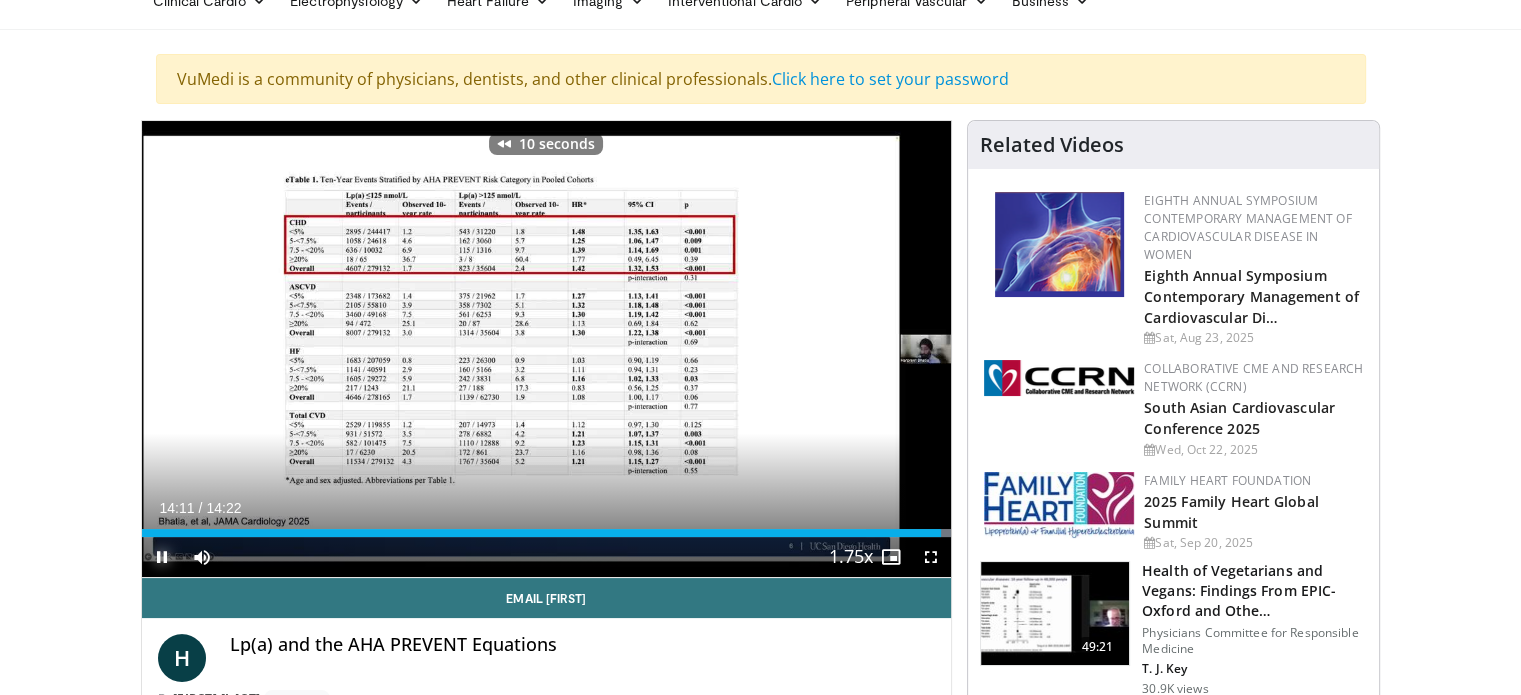 click at bounding box center [162, 557] 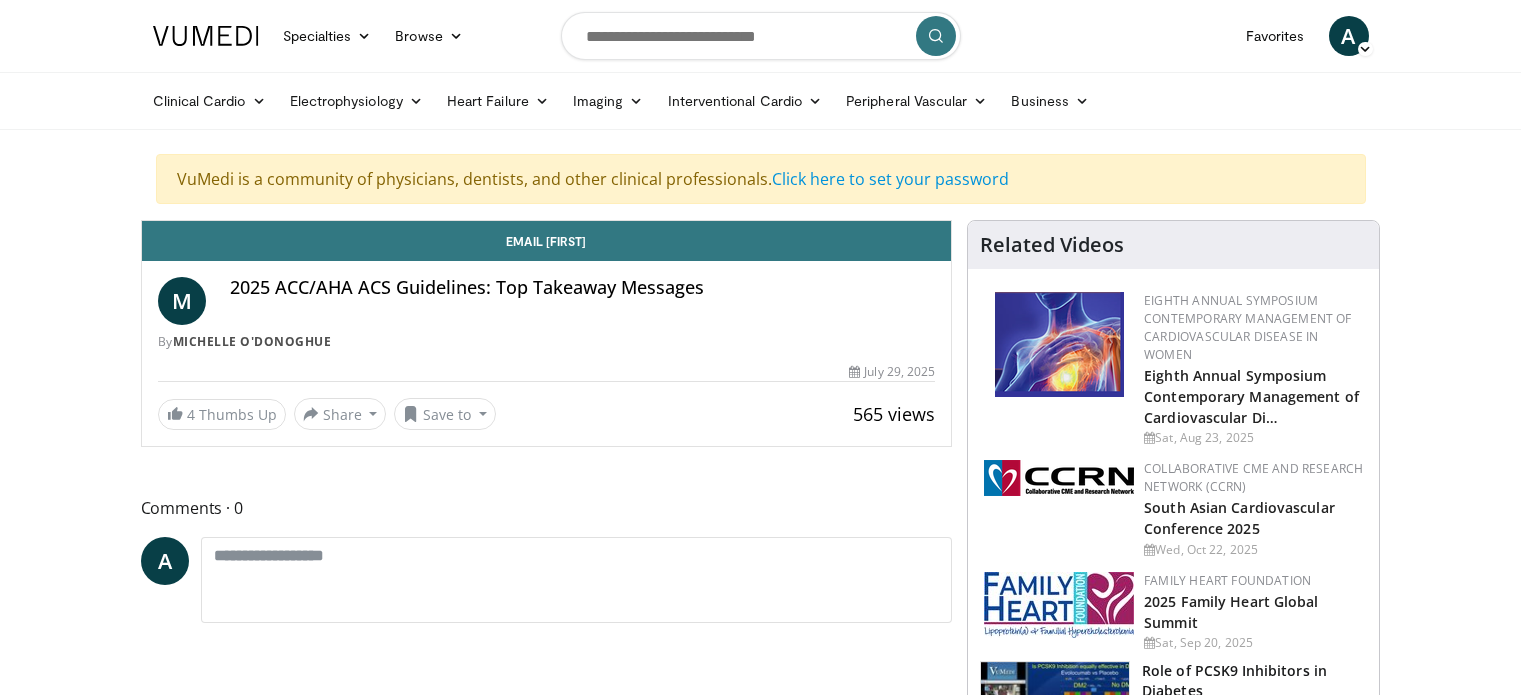scroll, scrollTop: 0, scrollLeft: 0, axis: both 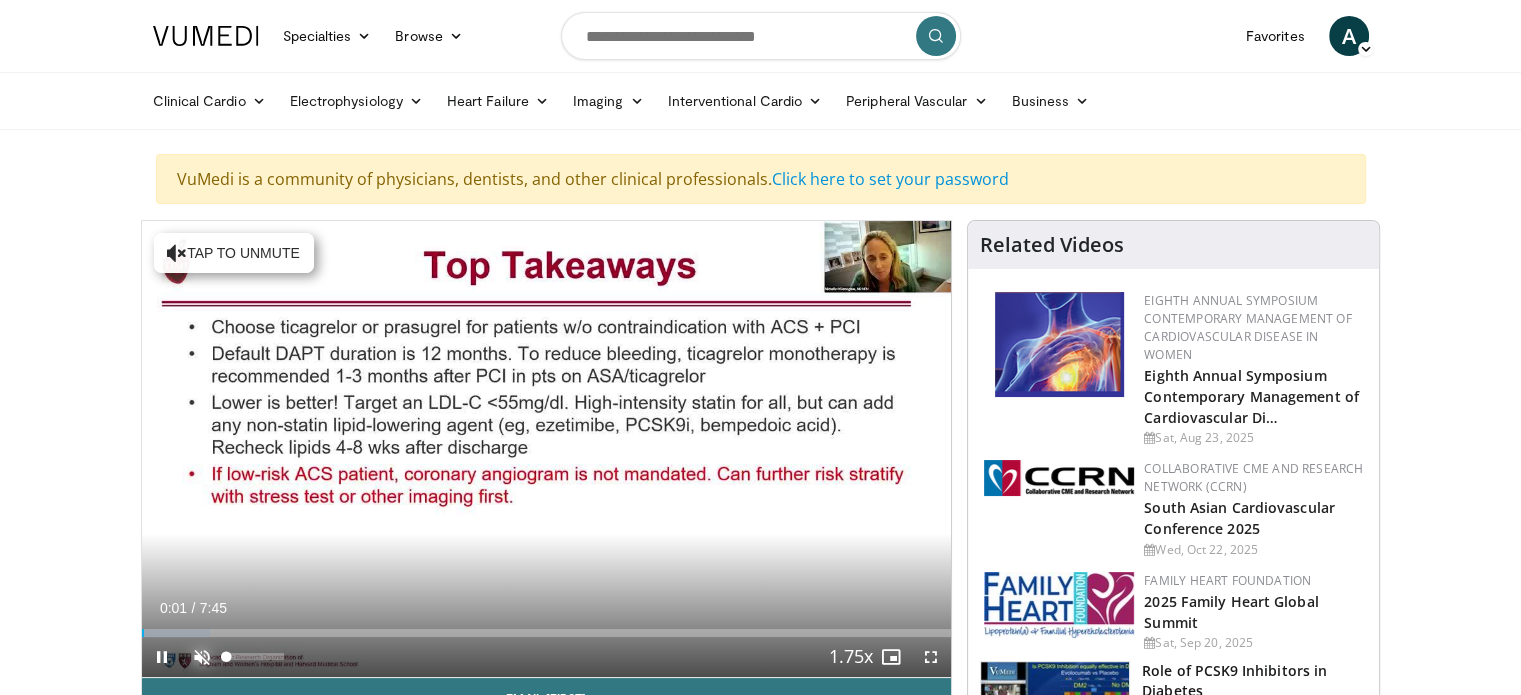 click at bounding box center [202, 657] 